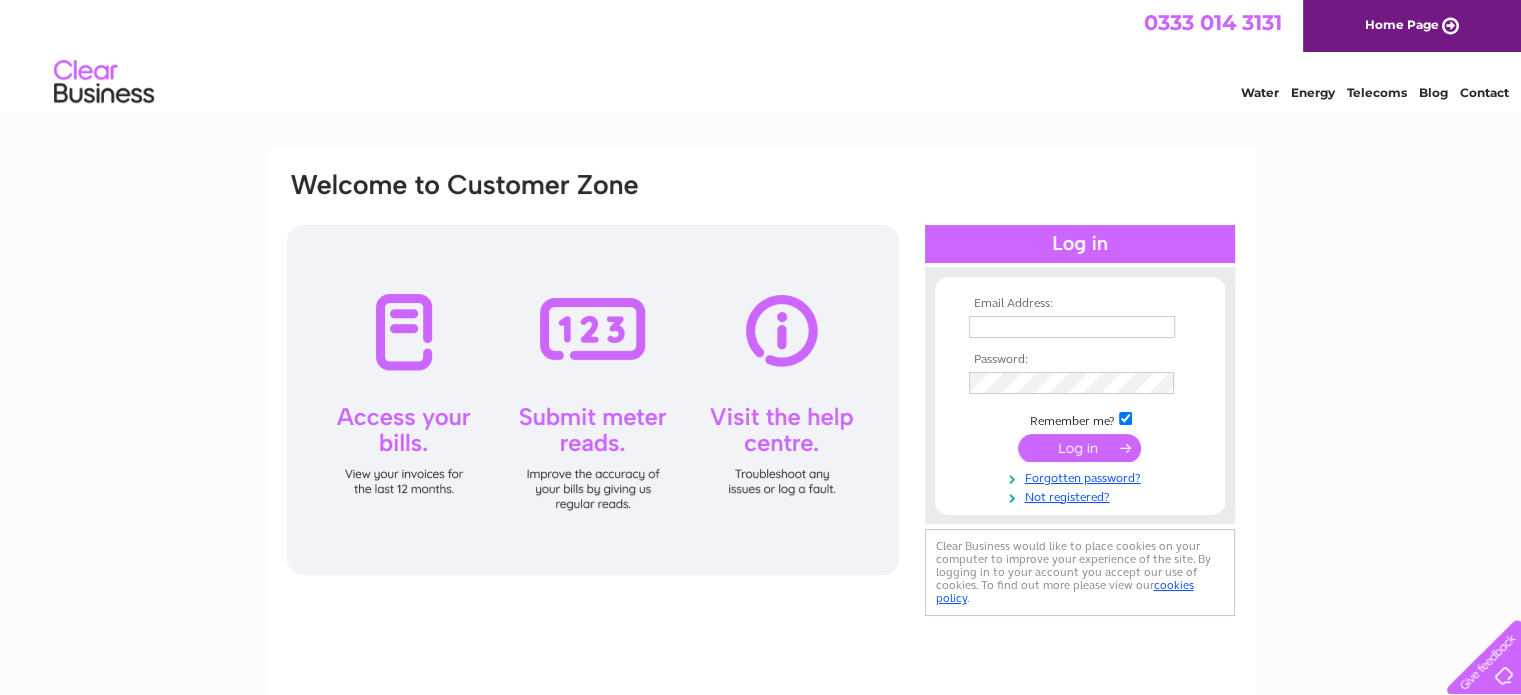 scroll, scrollTop: 0, scrollLeft: 0, axis: both 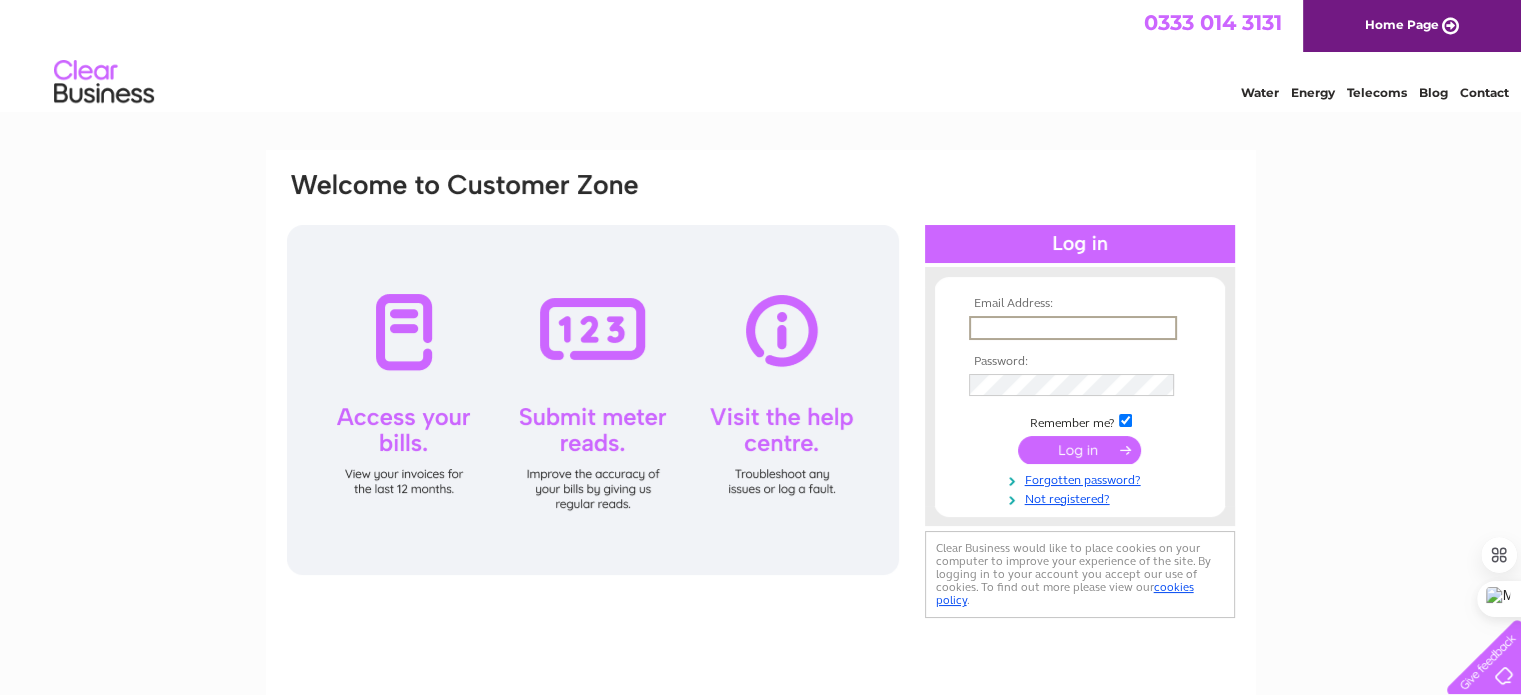 type on "[EMAIL_ADDRESS][DOMAIN_NAME]" 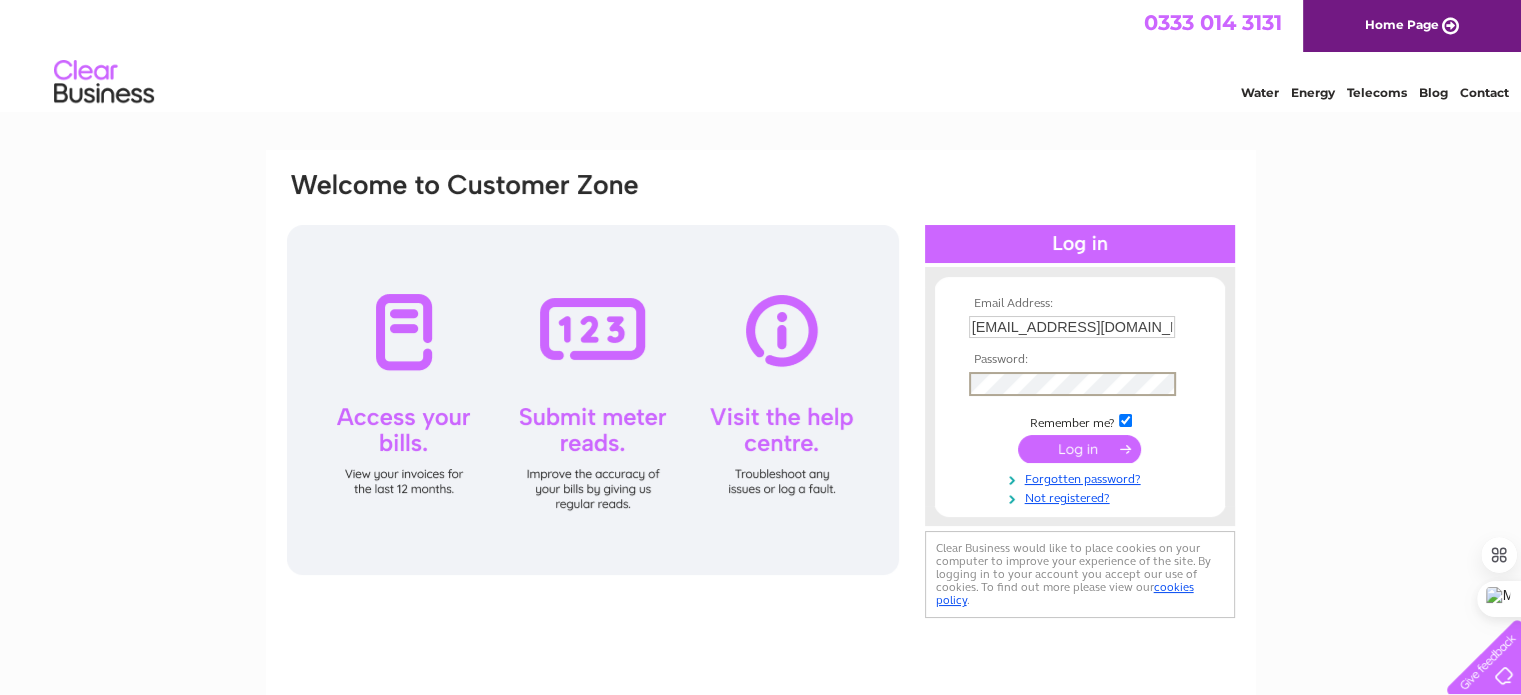 click at bounding box center [1079, 449] 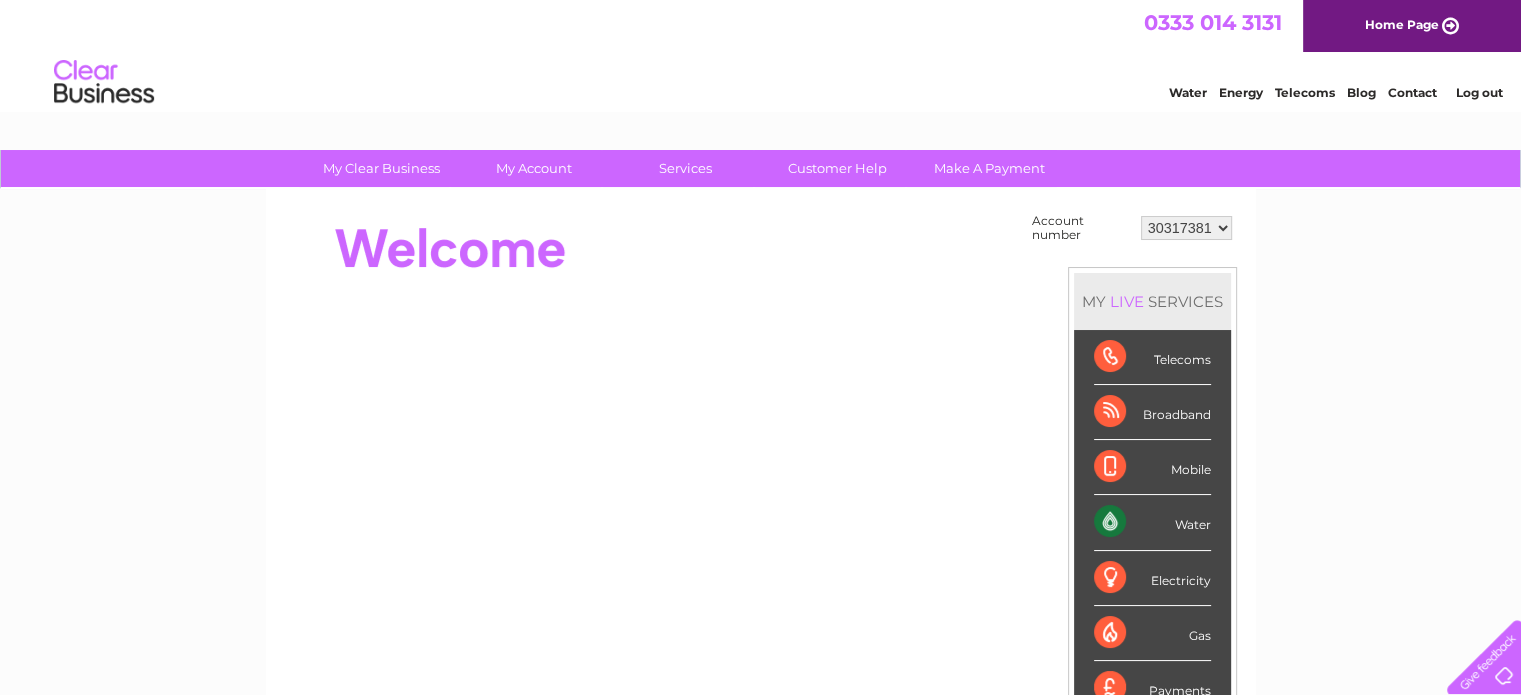 scroll, scrollTop: 0, scrollLeft: 0, axis: both 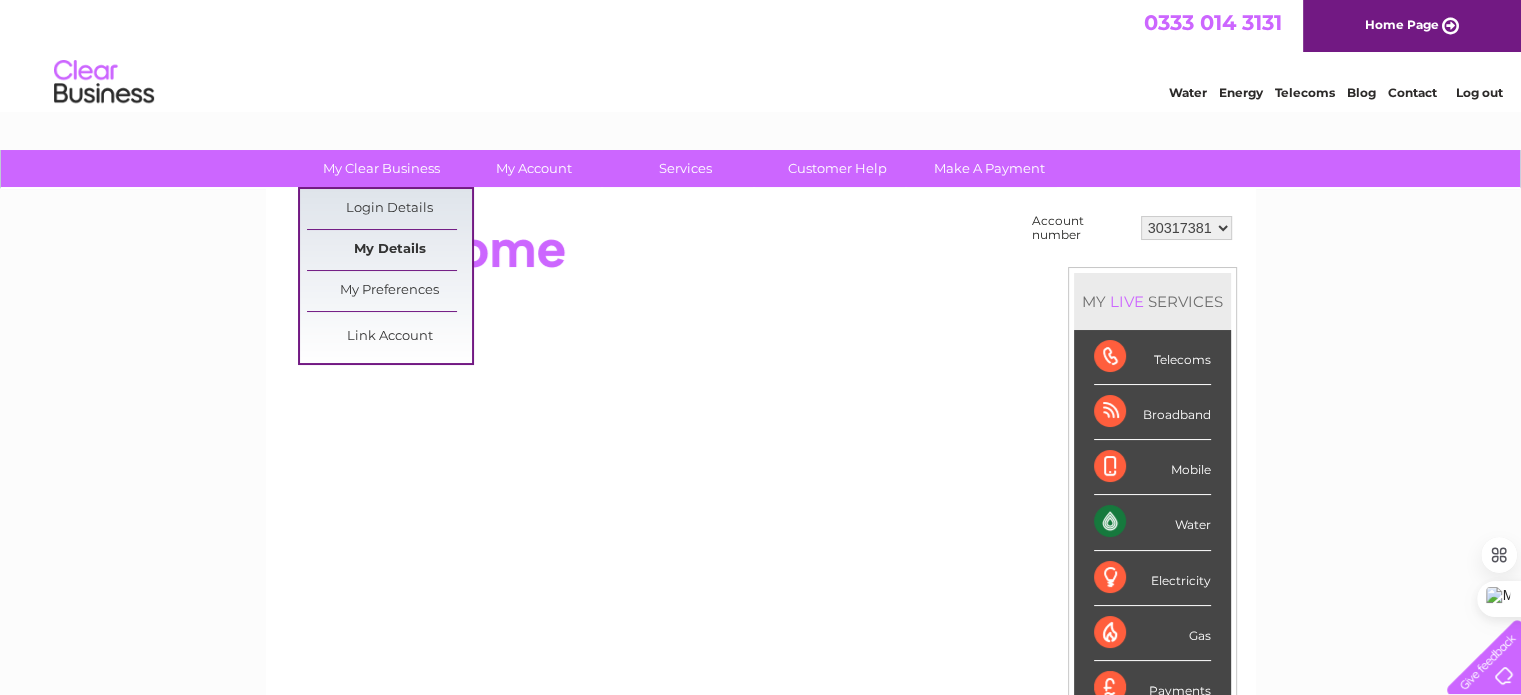 click on "My Details" at bounding box center (389, 250) 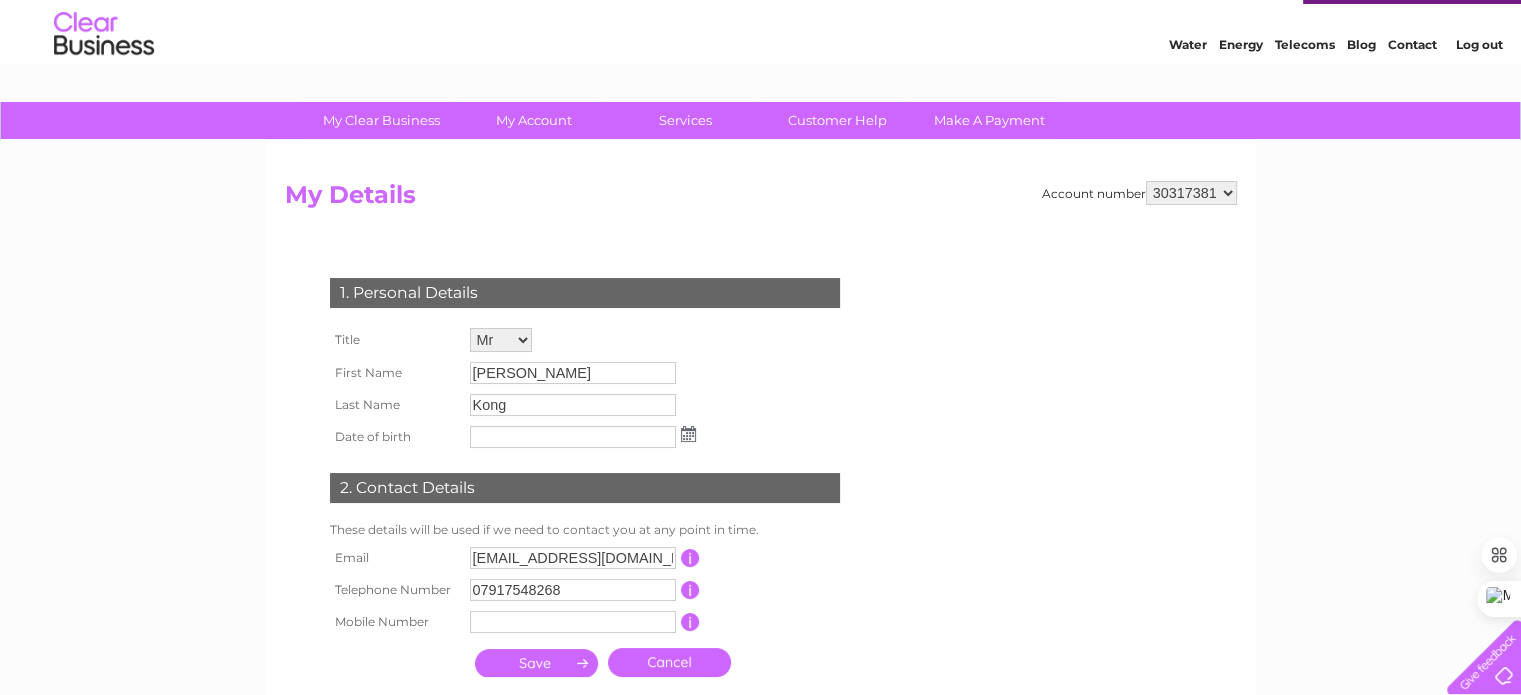 scroll, scrollTop: 0, scrollLeft: 0, axis: both 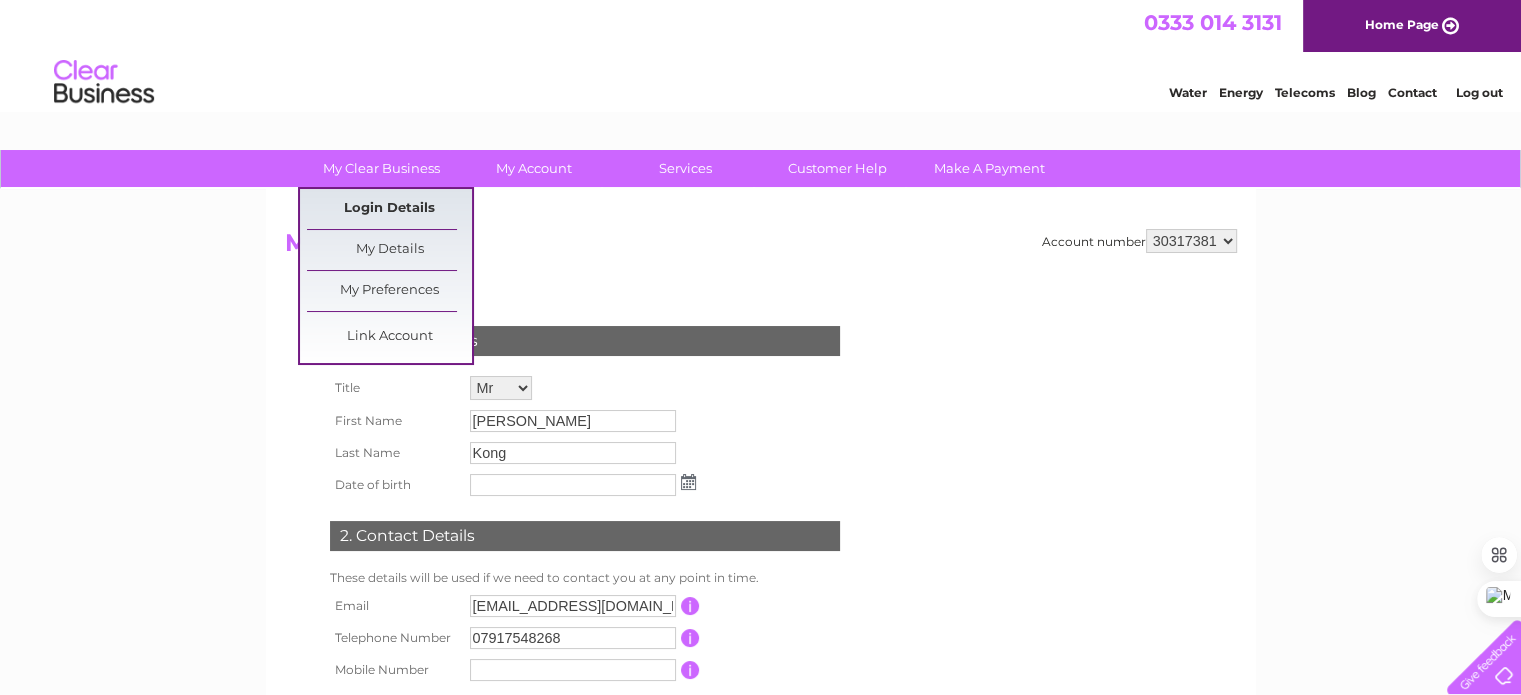 click on "Login Details" at bounding box center (389, 209) 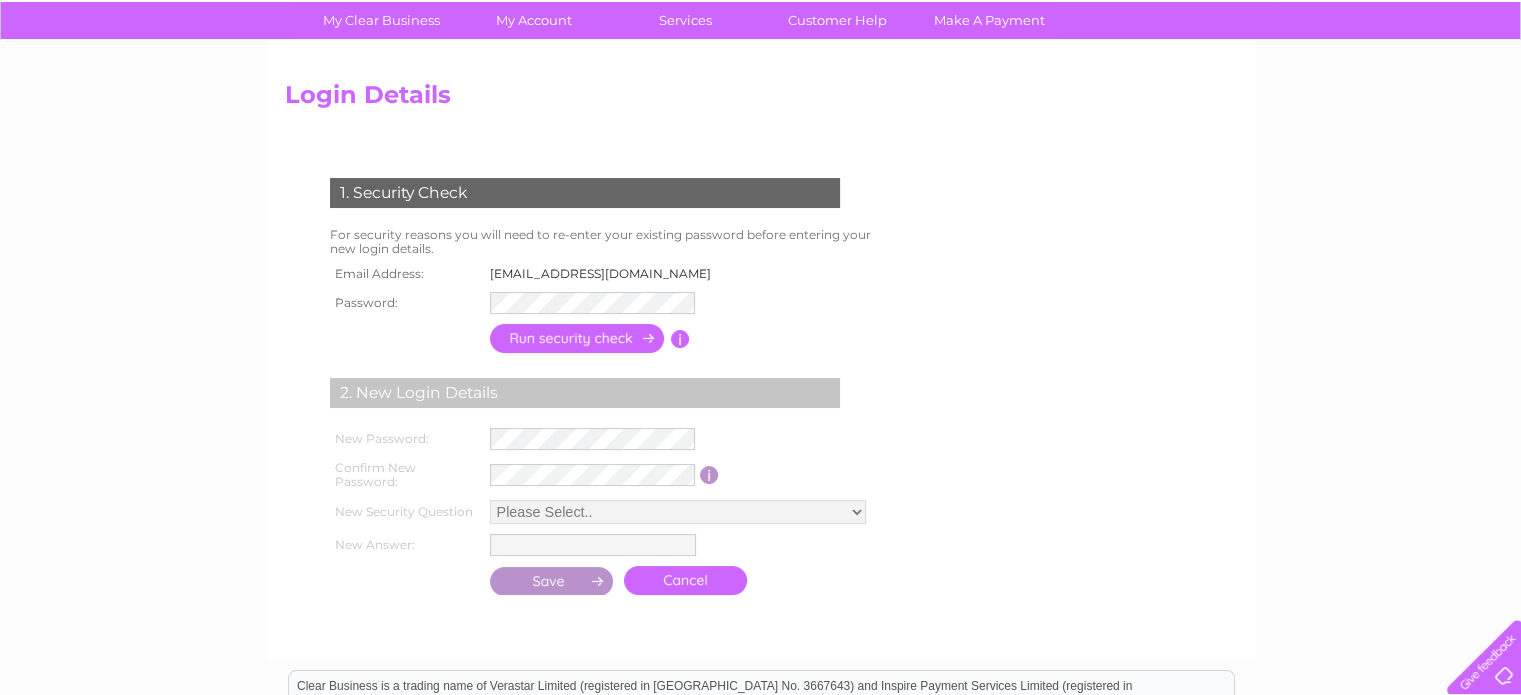 scroll, scrollTop: 200, scrollLeft: 0, axis: vertical 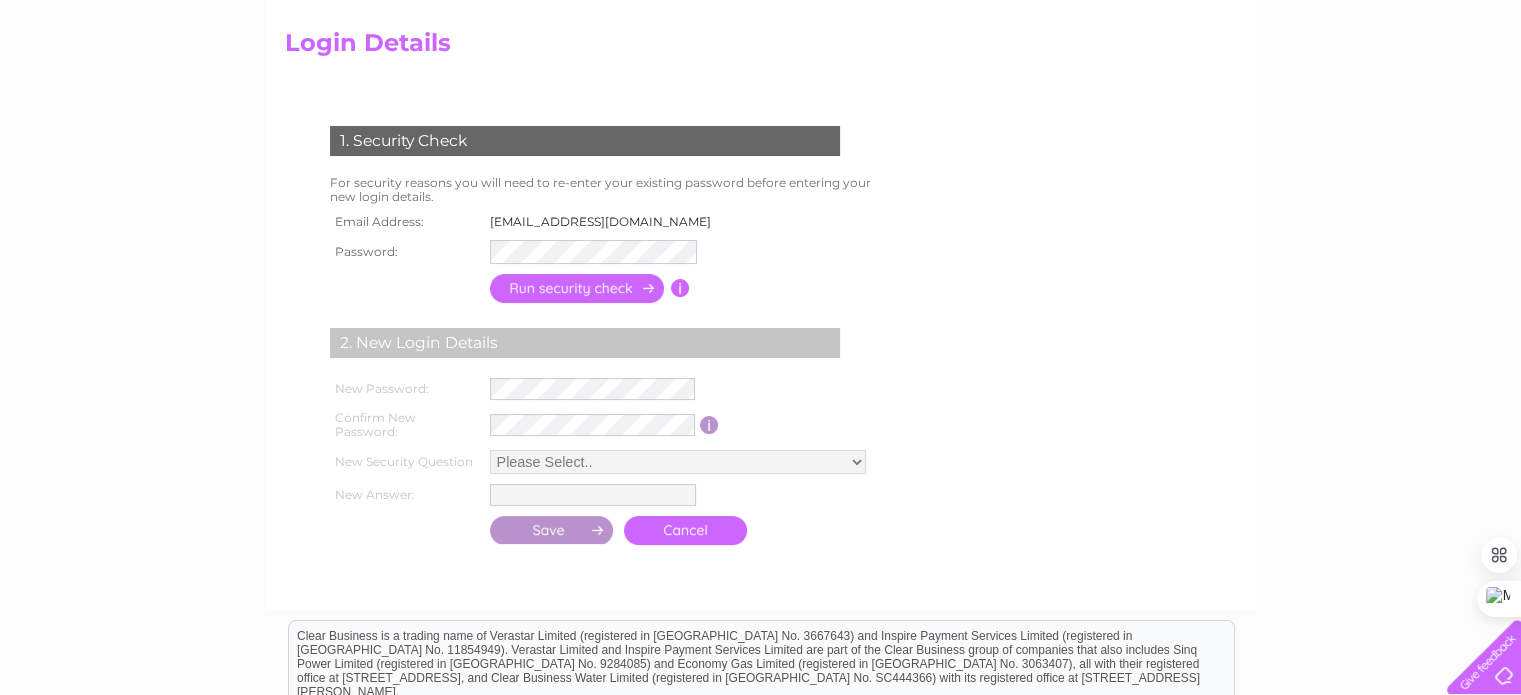 click on "Passwod must be at least 6 characters long" at bounding box center (770, 288) 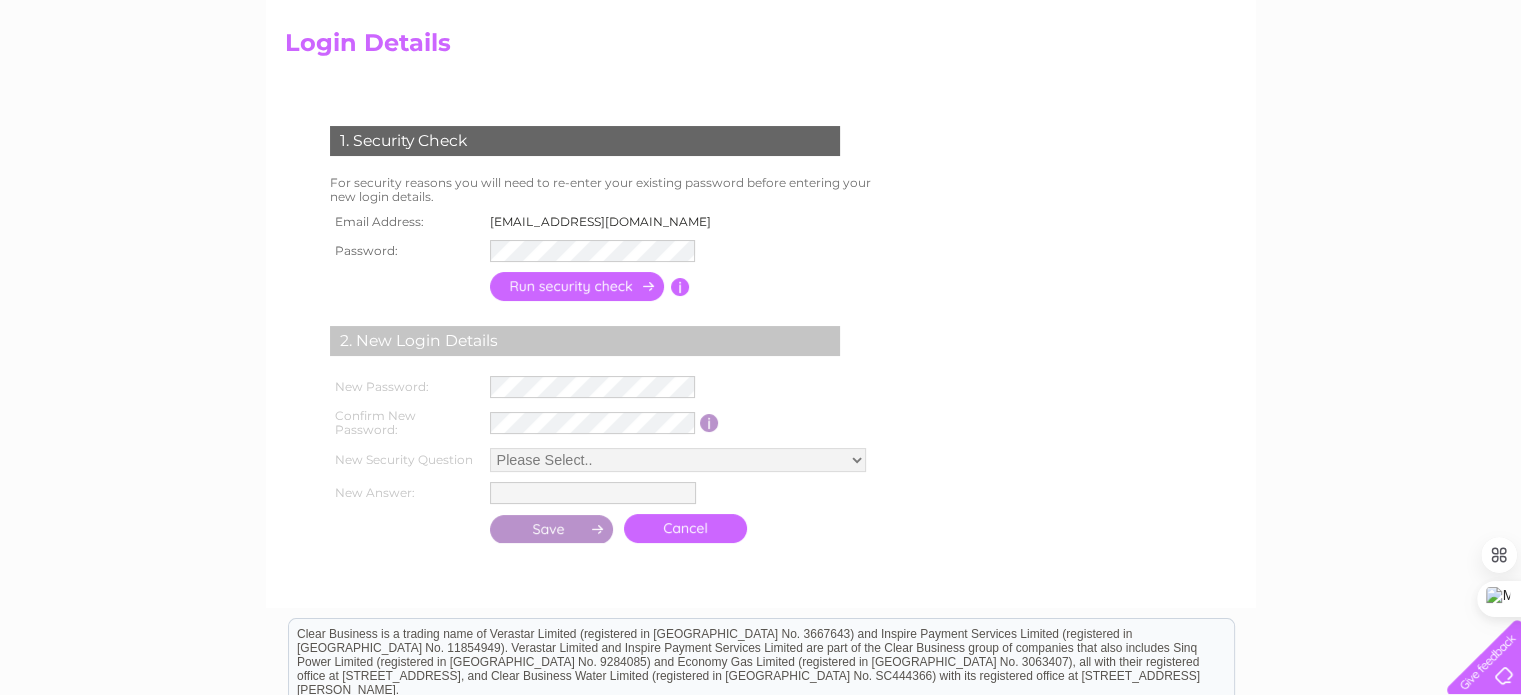 click at bounding box center (578, 286) 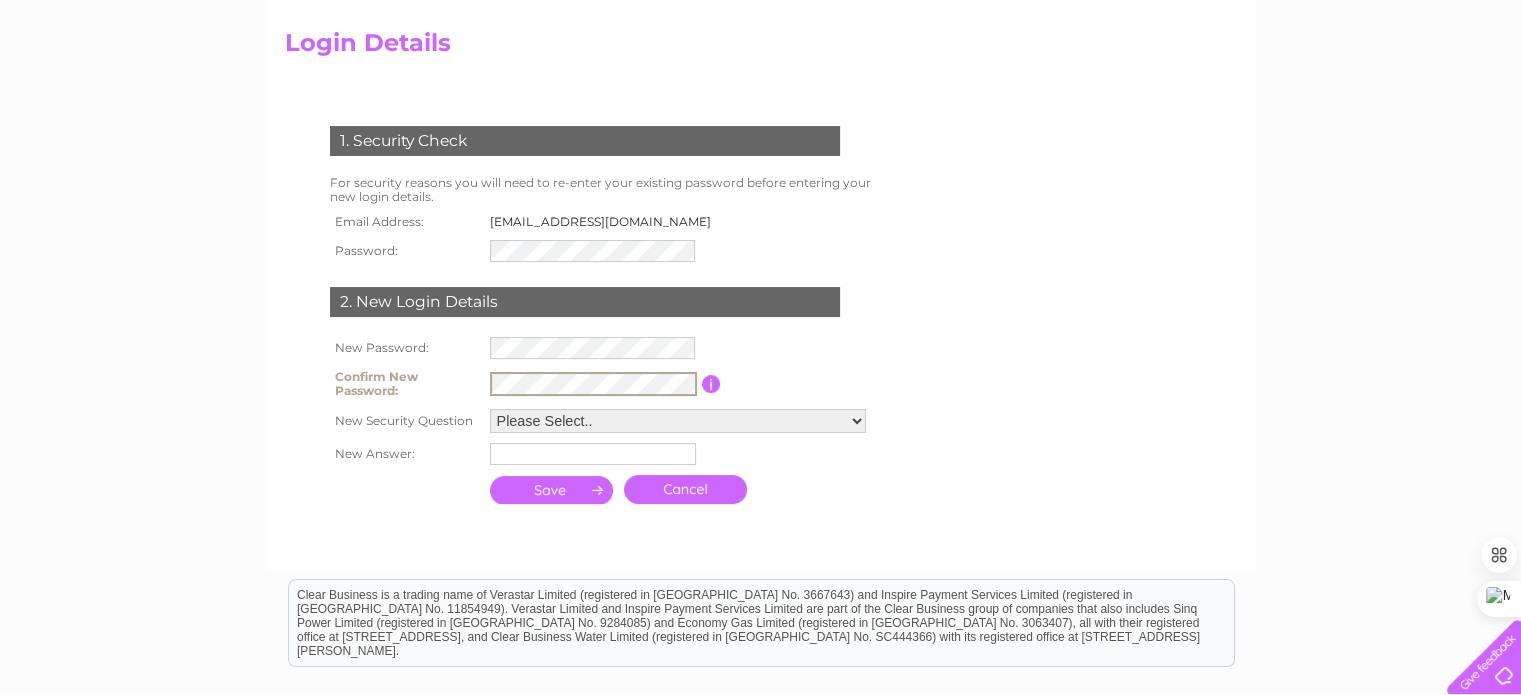 click on "Please Select..
In what town or city was your first job?
In what town or city did you meet your spouse/partner?
In what town or city did your mother and father meet?
What street did you live on as a child?
What was the name of your first pet?
Who was your childhood hero?" at bounding box center [678, 421] 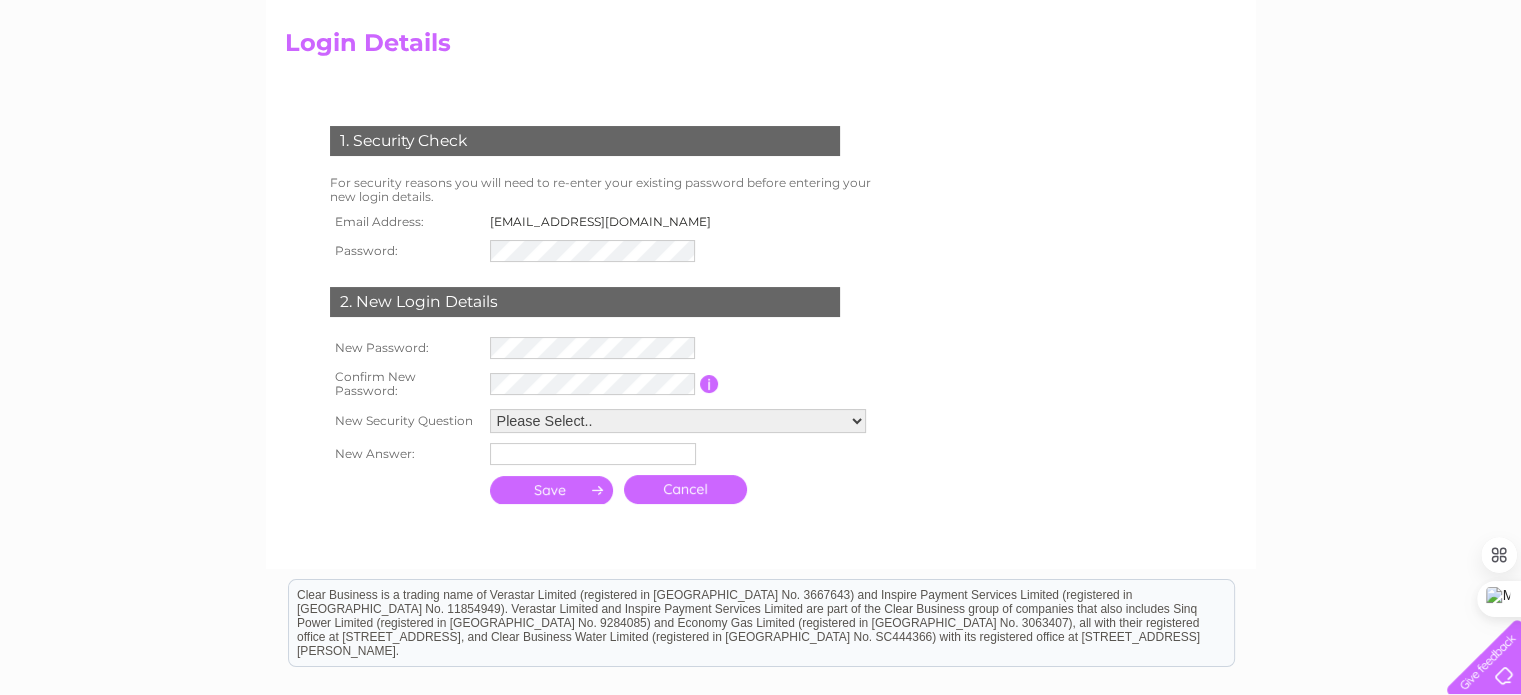click at bounding box center [682, 348] 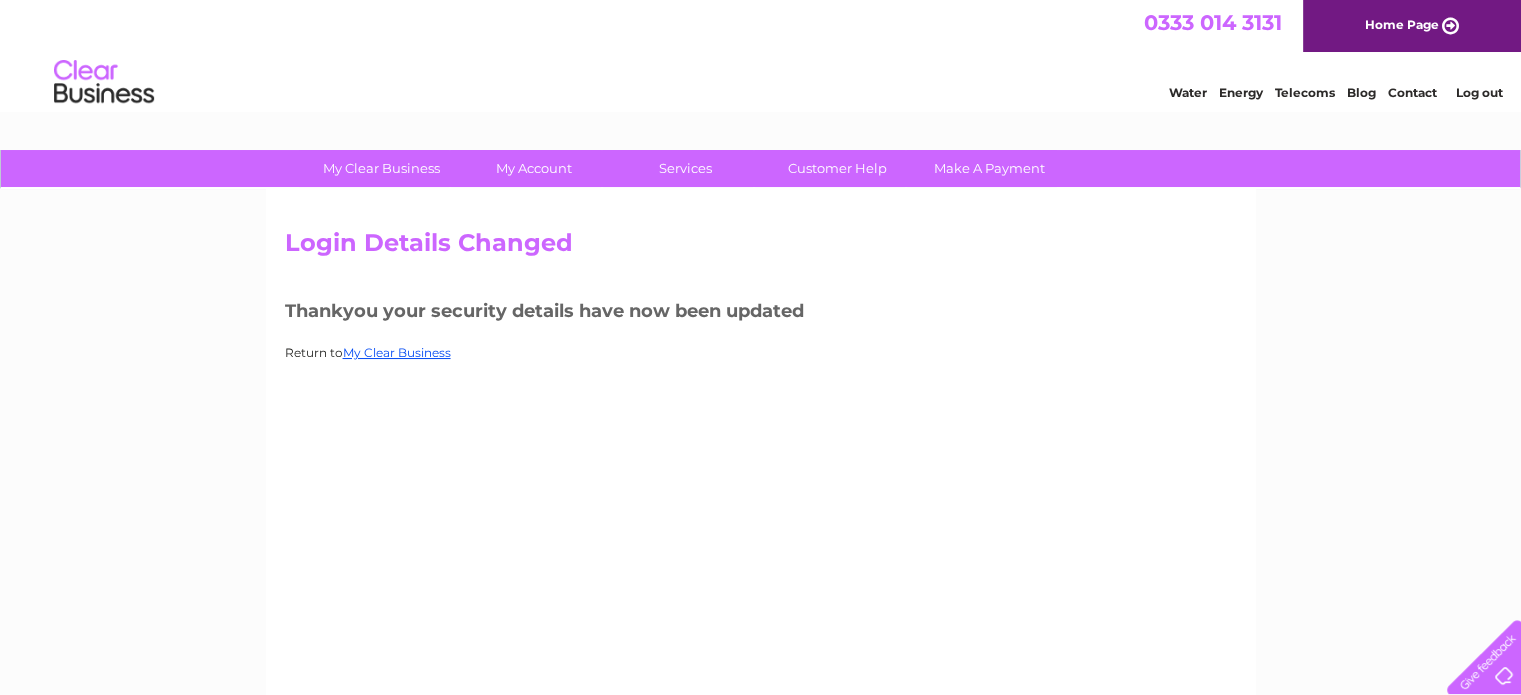 scroll, scrollTop: 0, scrollLeft: 0, axis: both 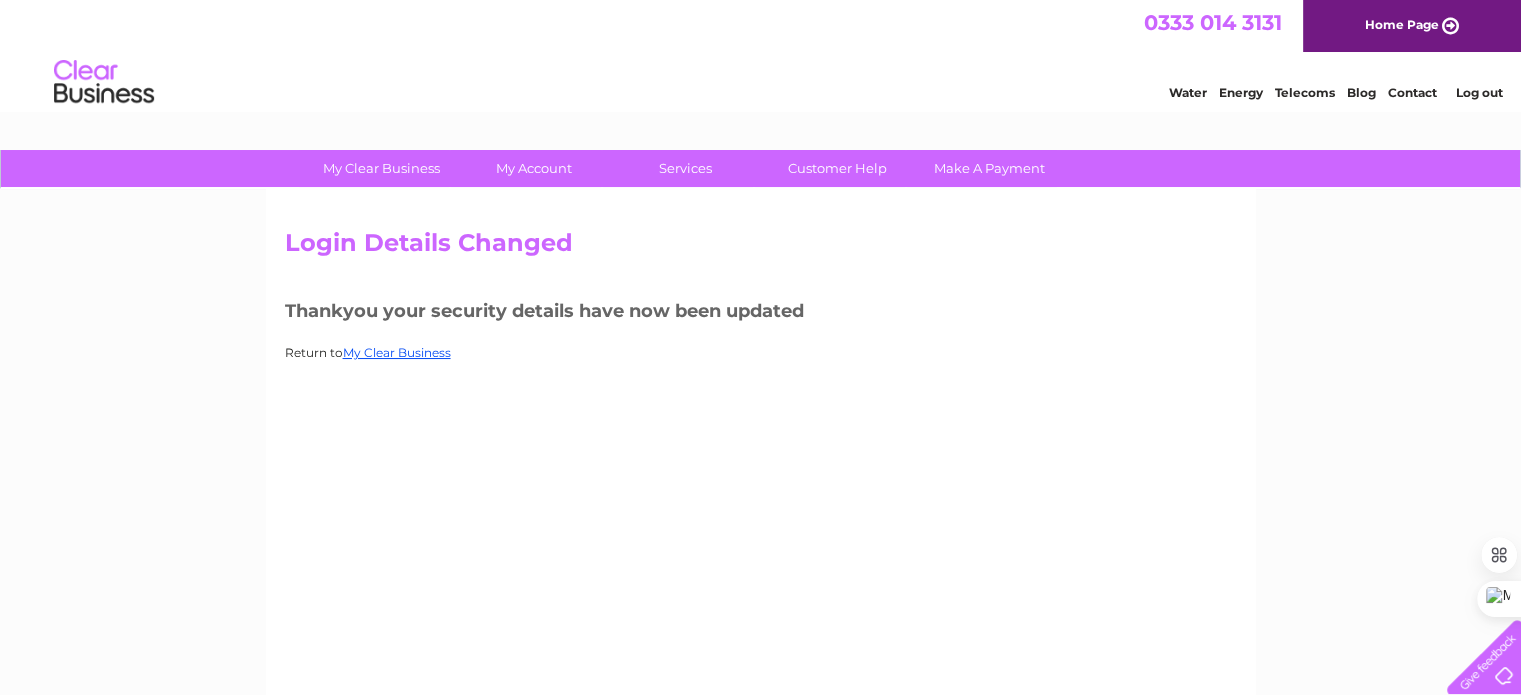 click on "Log out" at bounding box center [1478, 92] 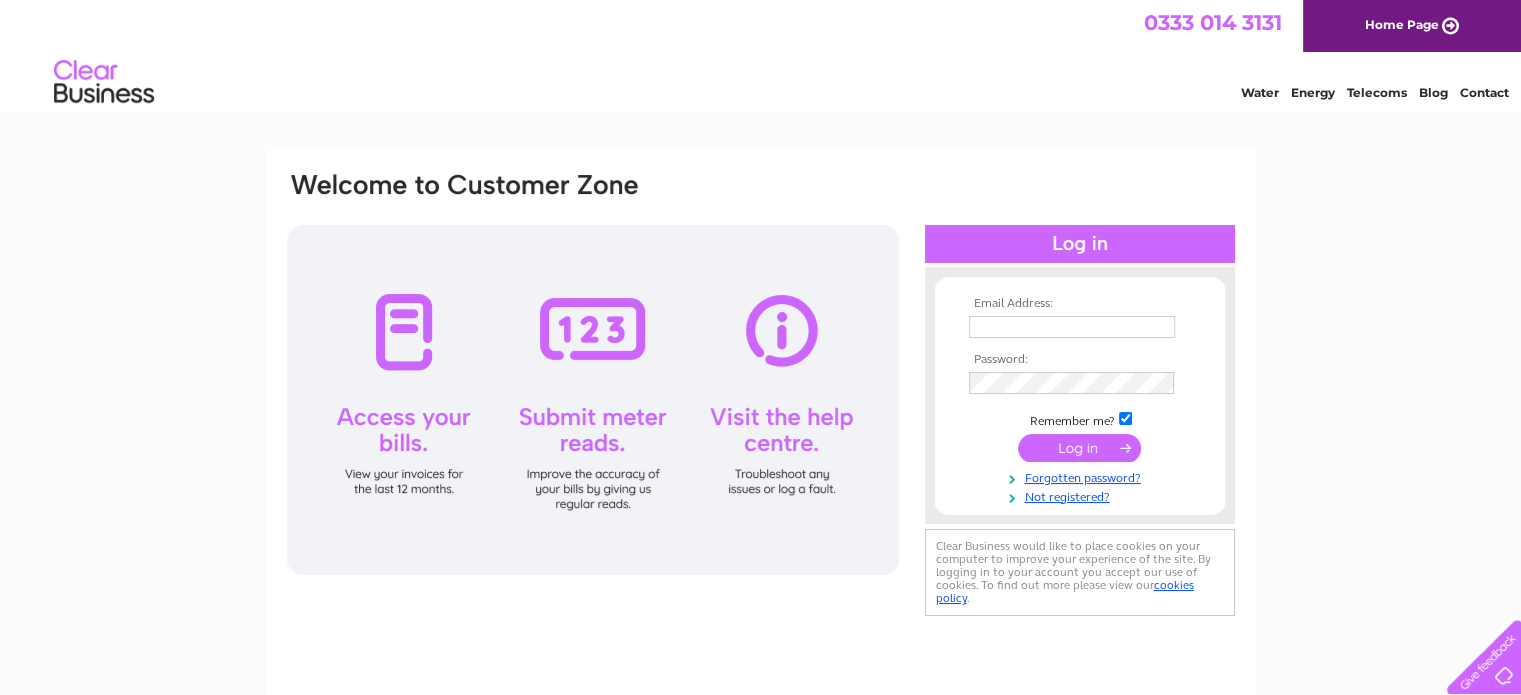 scroll, scrollTop: 0, scrollLeft: 0, axis: both 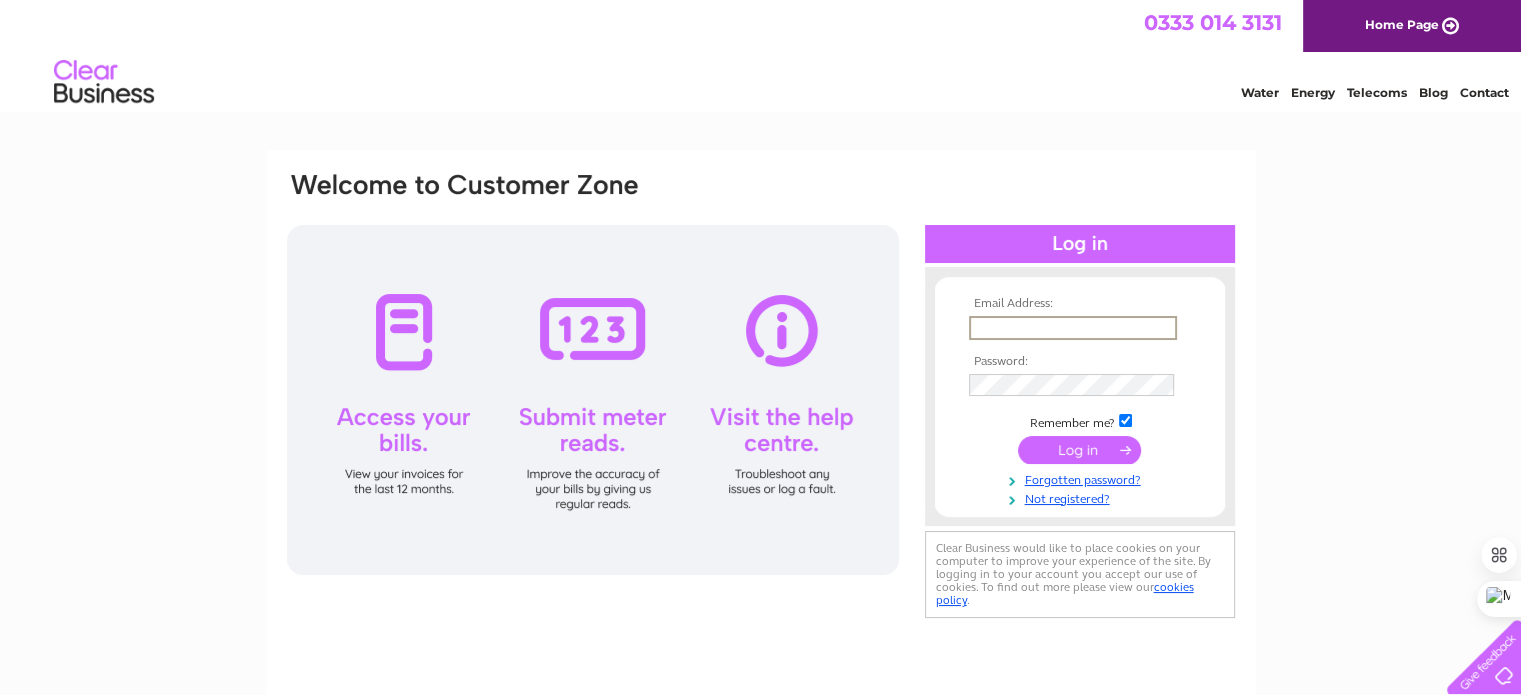 type on "crispyq.edinburgh@gmail.com" 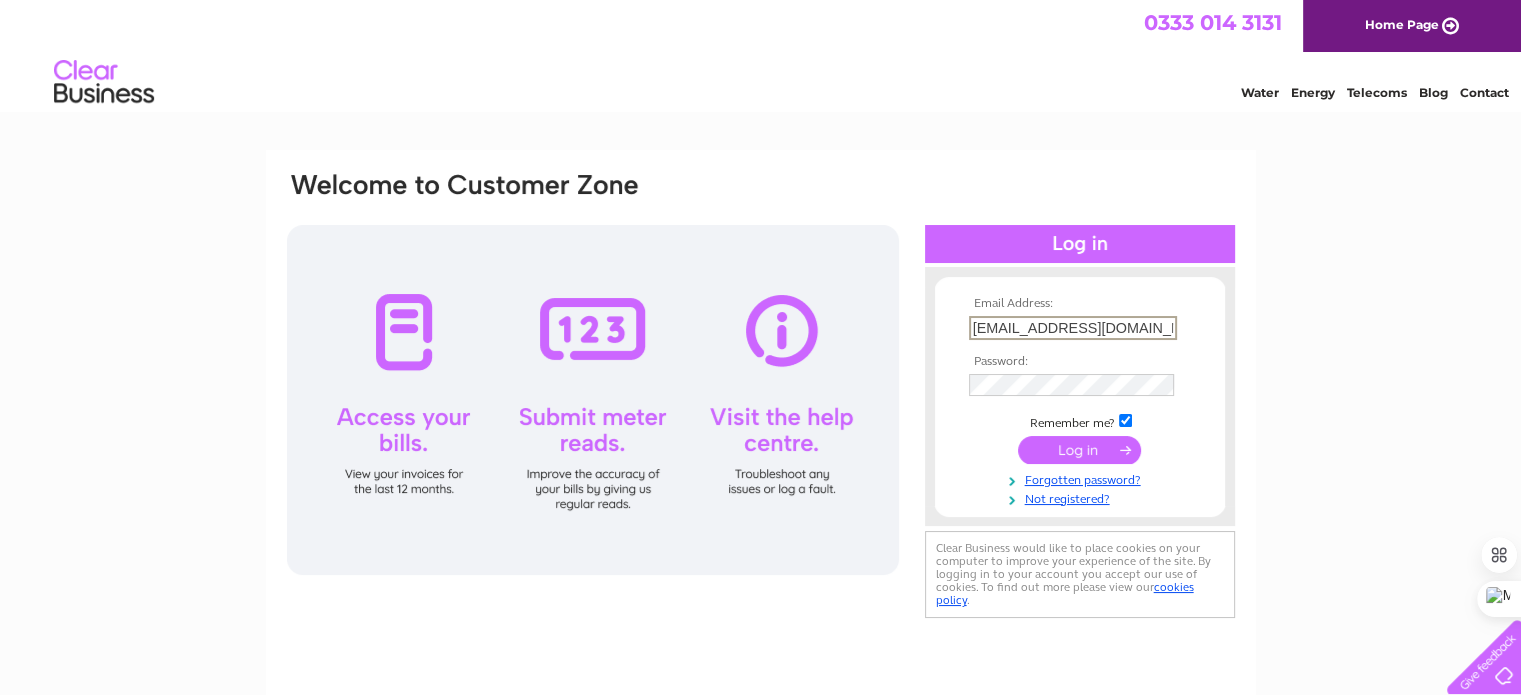 click on "Email Address:
crispyq.edinburgh@gmail.com
Password:" at bounding box center (1080, 396) 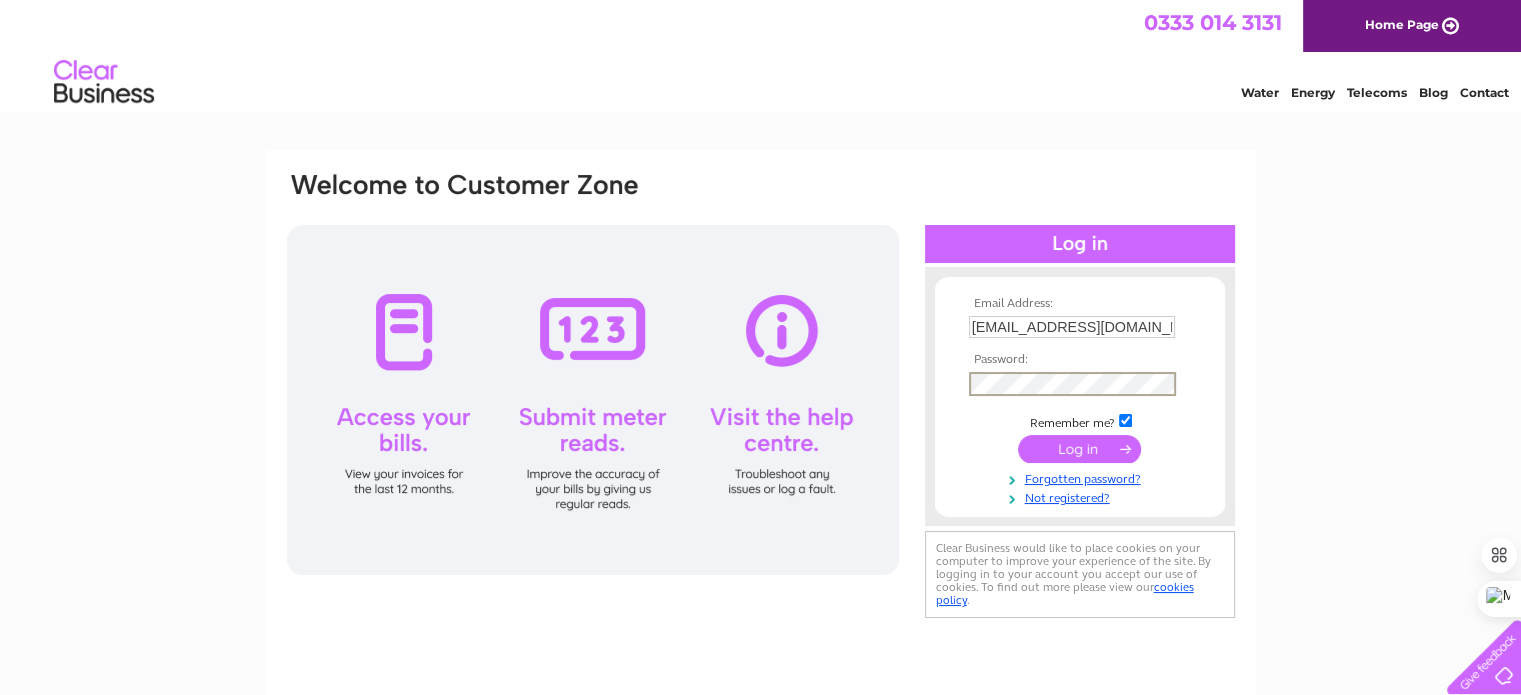 click at bounding box center (1079, 449) 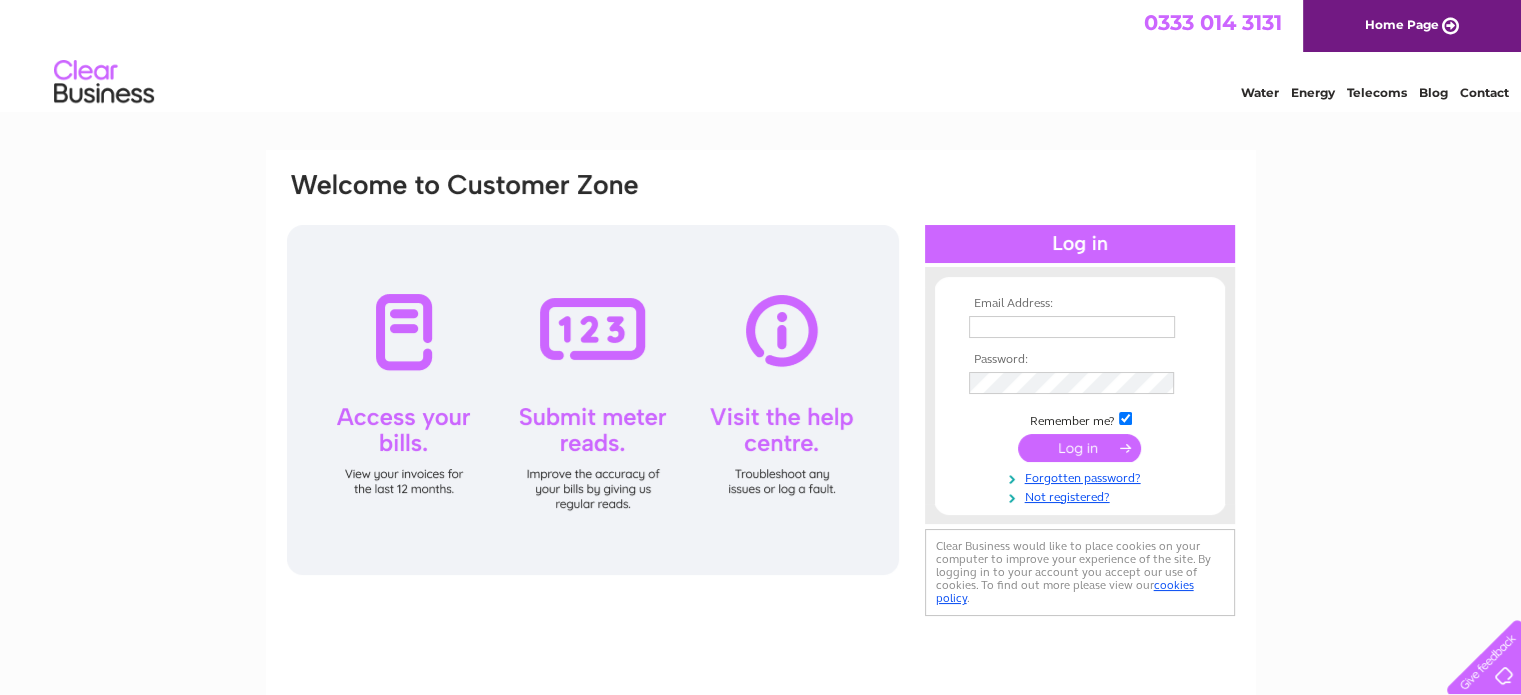 scroll, scrollTop: 0, scrollLeft: 0, axis: both 